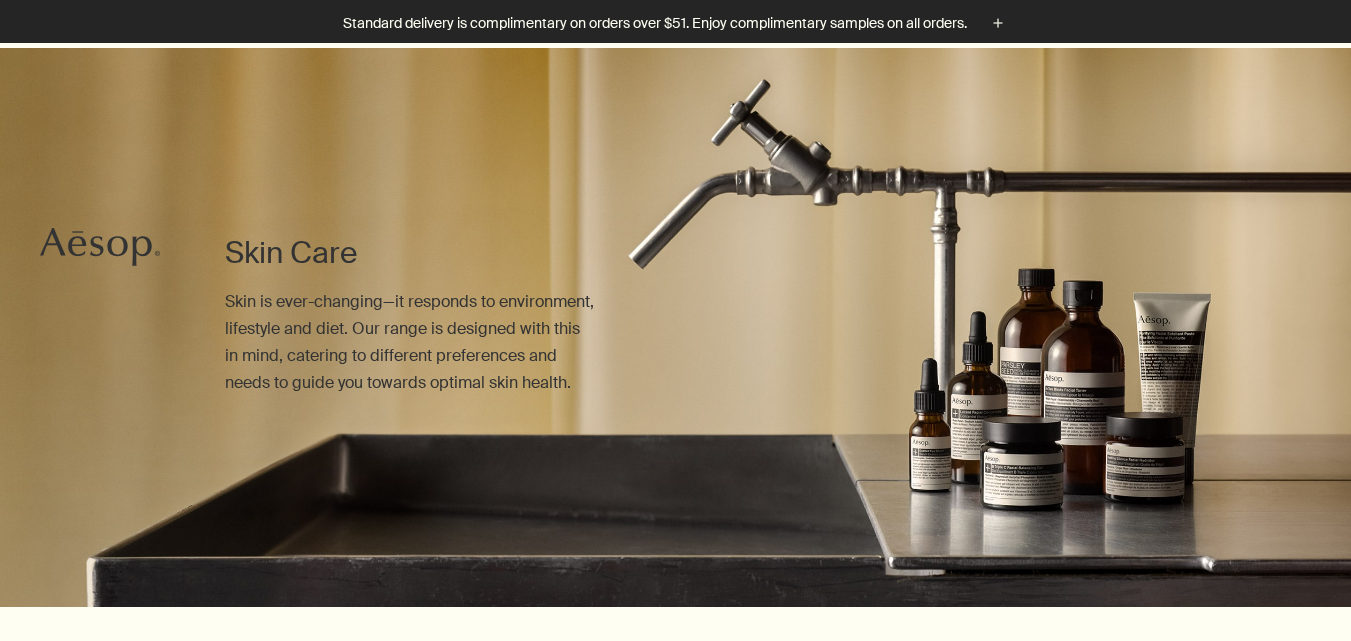 scroll, scrollTop: 700, scrollLeft: 0, axis: vertical 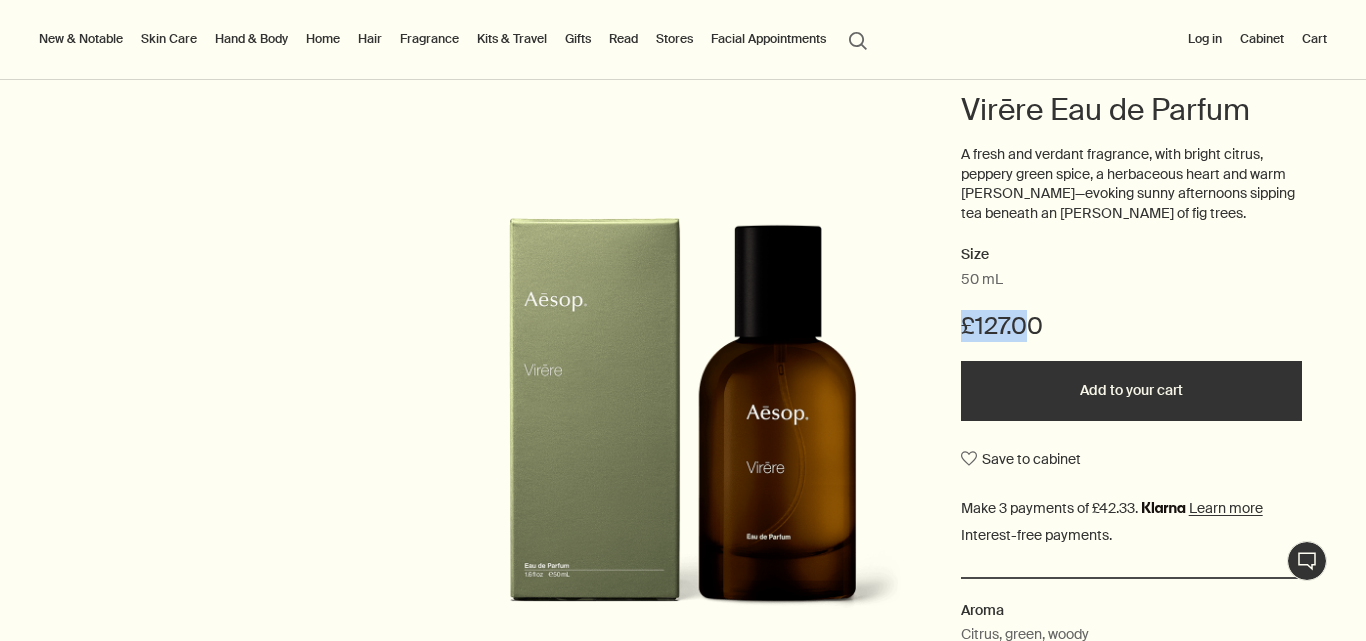 drag, startPoint x: 970, startPoint y: 316, endPoint x: 933, endPoint y: 308, distance: 37.85499 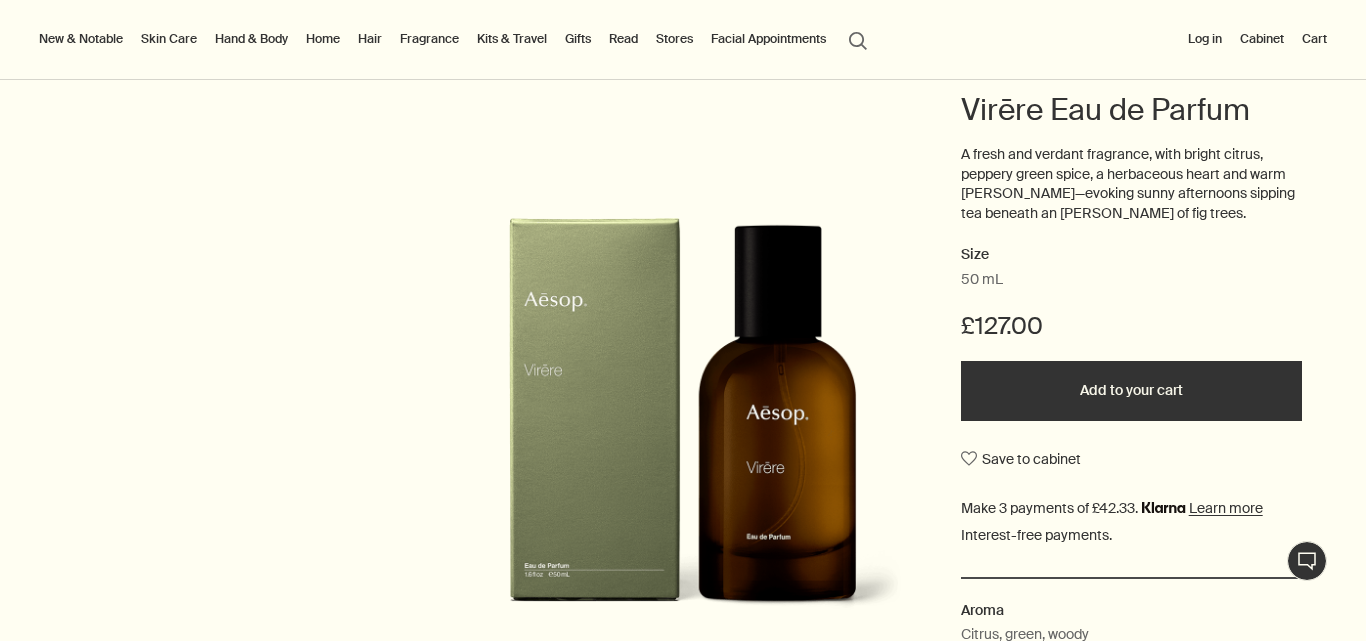 click on "Fragrance Fresh Virēre Eau de Parfum A fresh and verdant fragrance, with bright citrus, peppery green spice, a herbaceous heart and warm woods—evoking sunny afternoons sipping tea beneath an arbour of fig trees. Size 50 mL £127.00   Add to your cart Save to cabinet Aroma Citrus, green, woody Suited to All genders; culturists, loungers, revellers Key characteristics plusAndCloseWithCircle Bergamot, Fig, Green Tea" at bounding box center [683, 434] 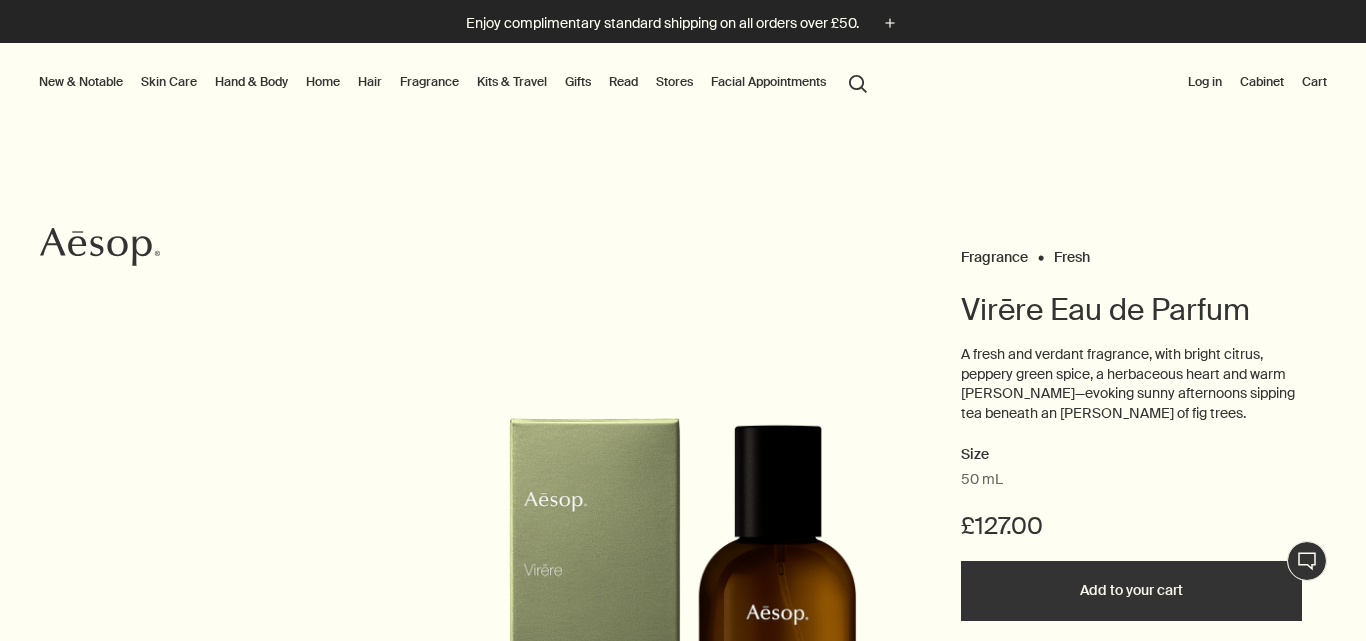 scroll, scrollTop: 0, scrollLeft: 0, axis: both 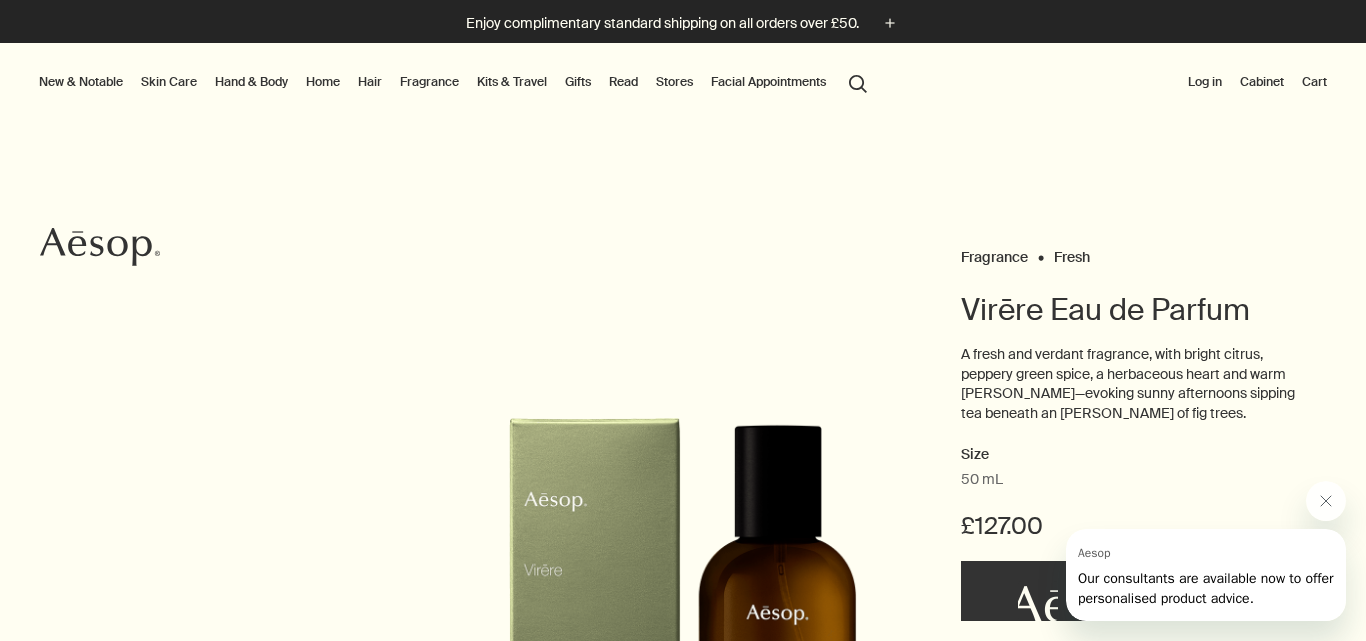 click on "New & Notable" at bounding box center (81, 82) 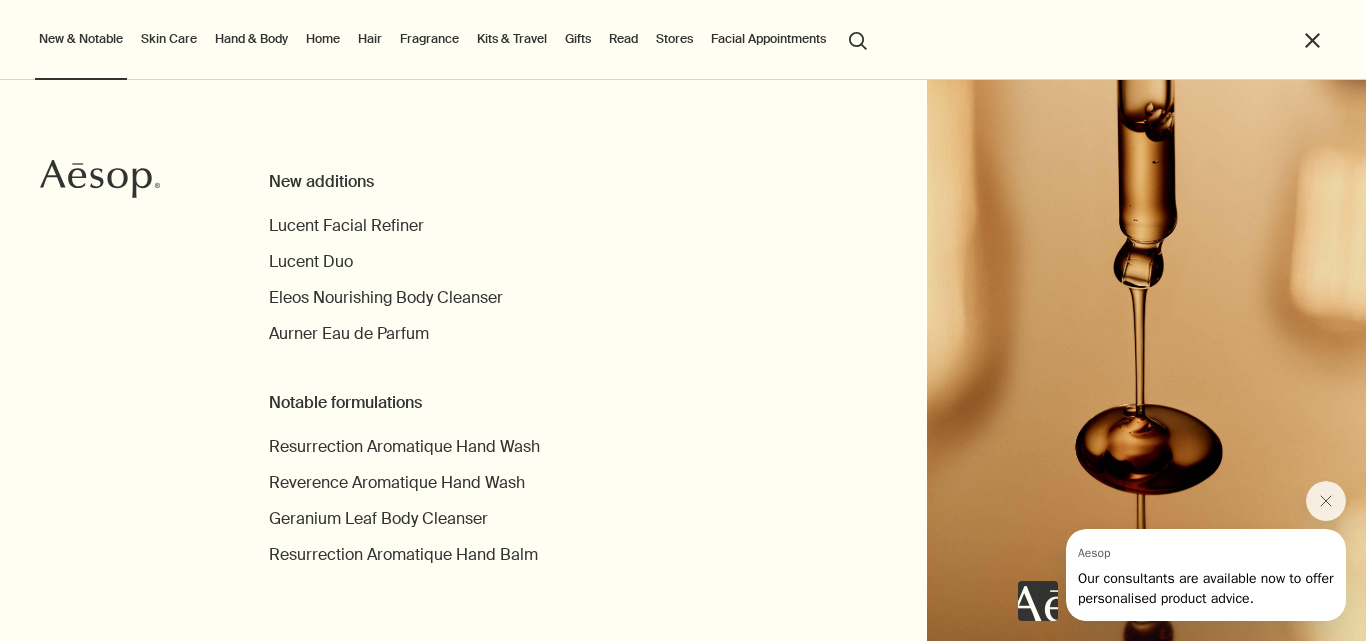 click on "Facial Appointments" at bounding box center [768, 40] 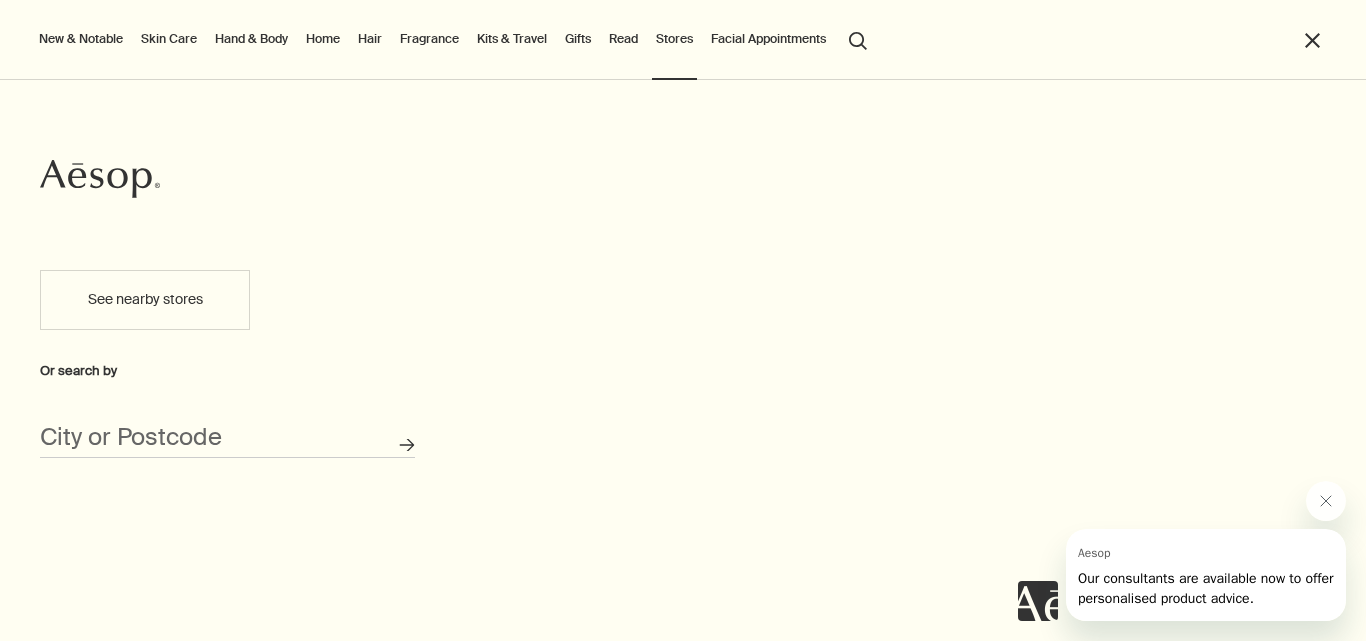 click on "Facial Appointments" at bounding box center [768, 39] 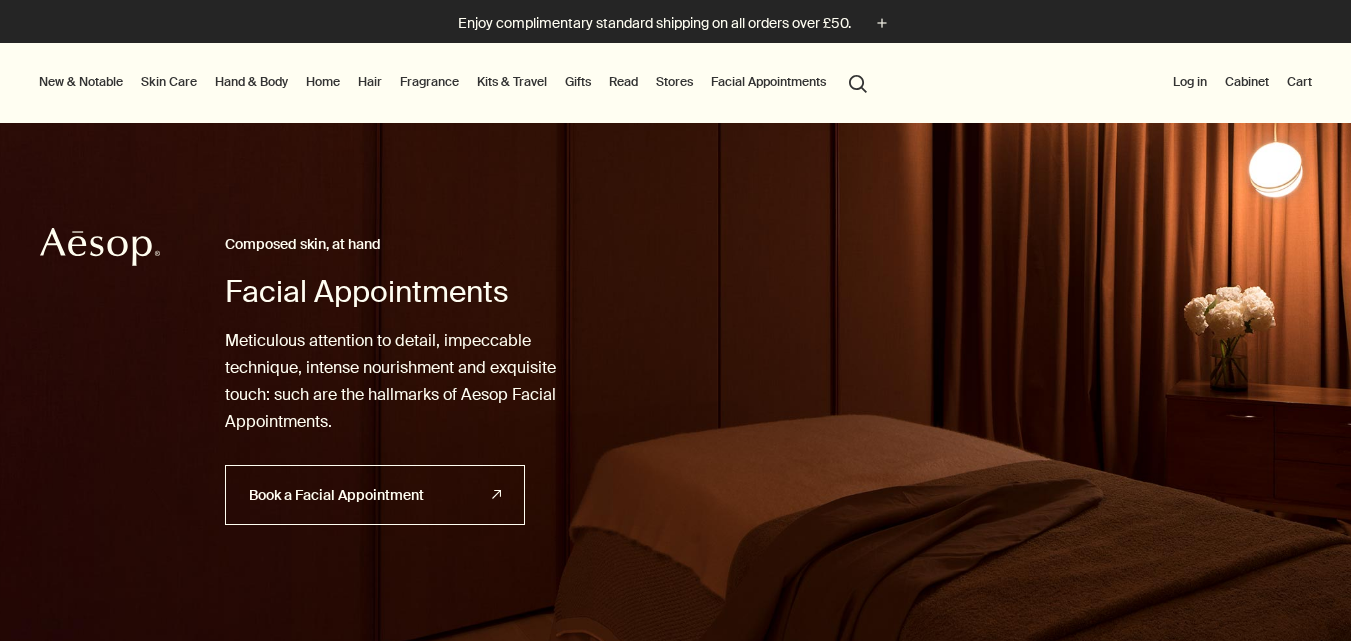 scroll, scrollTop: 0, scrollLeft: 0, axis: both 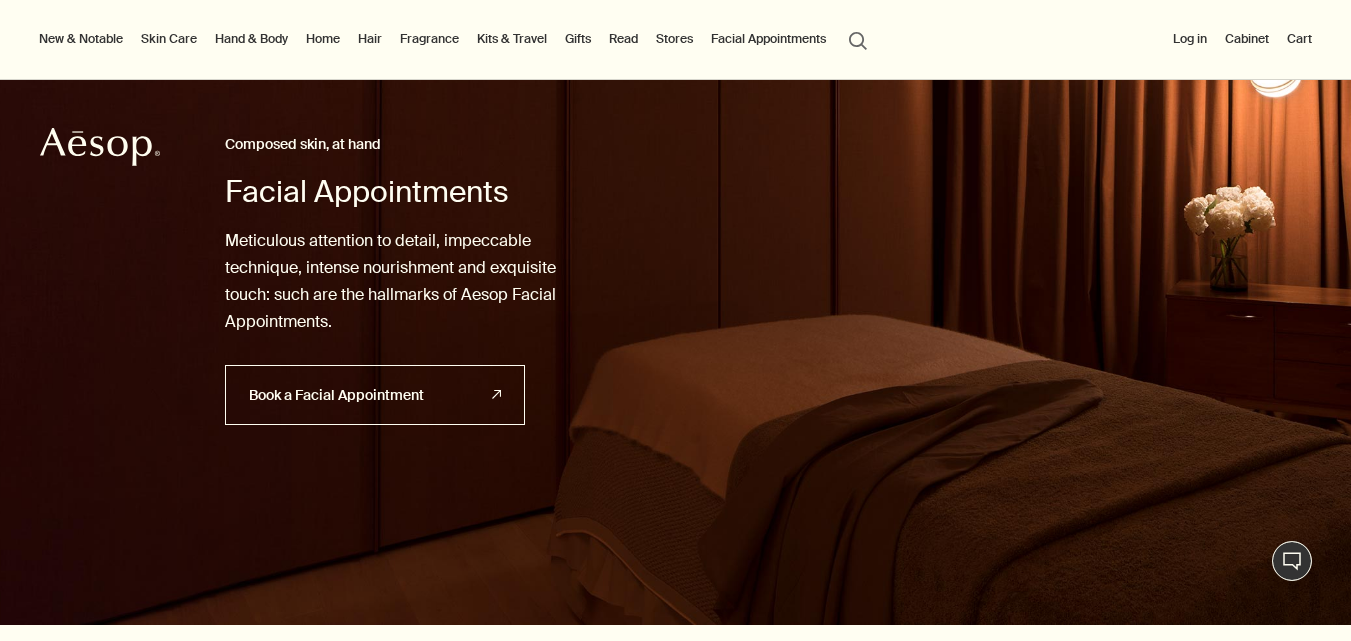 click on "Home" at bounding box center (323, 39) 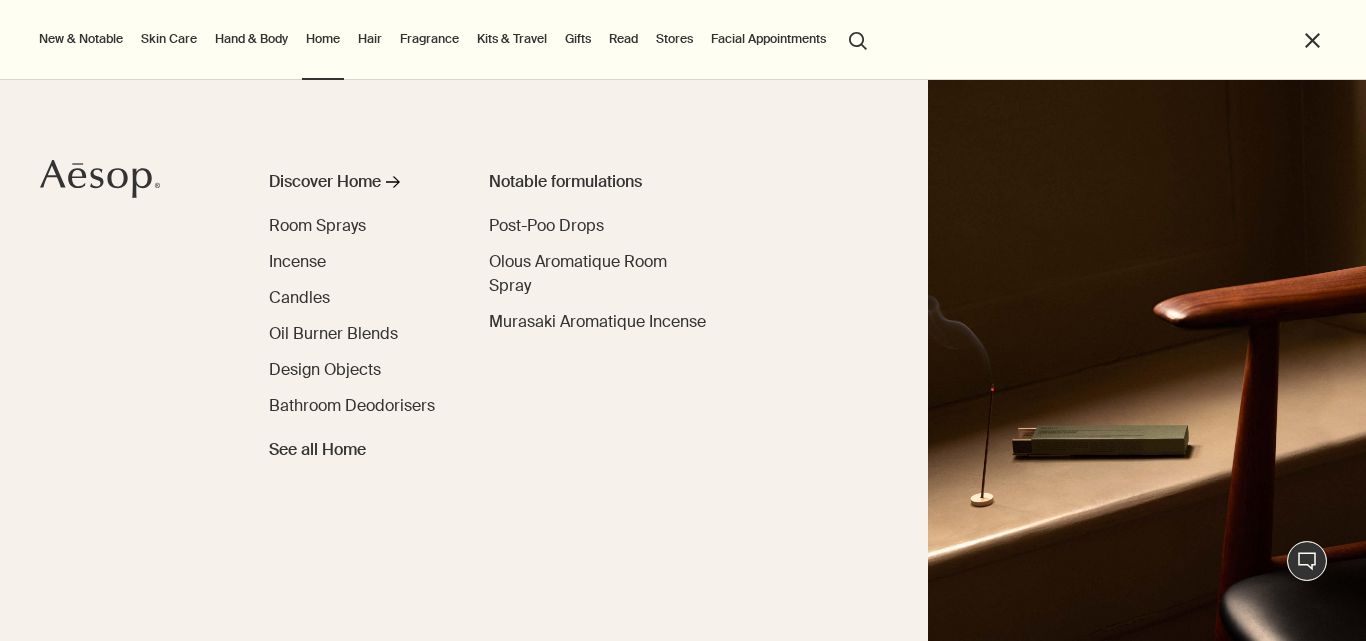 click on "New & Notable New additions Lucent Facial Refiner Lucent Duo Eleos Nourishing Body Cleanser Aurner Eau de Parfum Notable formulations Resurrection Aromatique Hand Wash Reverence Aromatique Hand Wash Geranium Leaf Body Cleanser Resurrection Aromatique Hand Balm Skin Care Discover Skin Care   rightArrow Cleansers & Exfoliants Treat & Masque Toners Hydrators & Moisturisers Eye & Lip Care Shaving Sun Care Skin Care Kits See all Skin Care Skin type or concern Normal Dry Oily Combination Sensitive Mature Seasonal Skin Care Summer Winter New additions Lucent Facial Refiner Lucent Duo Immaculate Facial Tonic Discover your skin type   rightArrow A personal prescription Hand & Body Discover Hand & Body   rightArrow Hand Washes & Balms Bar Soaps Body Cleansers & Scrubs Body Balms & Oils Oral Care & Deodorants See all Hand & Body New additions Eleos Nourishing Body Cleanser Eleos Aromatique Hand Balm New Eleos Nourishing Body Cleanser   rightArrow The shower, your stage Home Discover Home   rightArrow Room Sprays Incense" at bounding box center [678, 40] 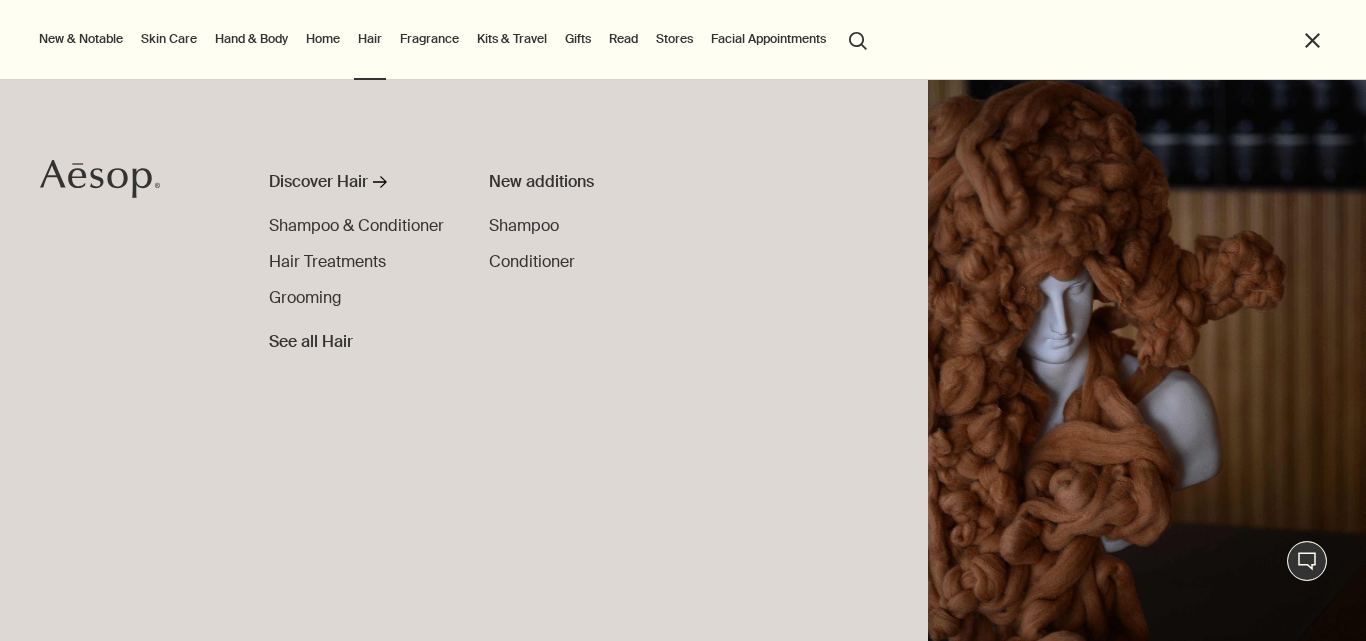 click on "New & Notable New additions Lucent Facial Refiner Lucent Duo Eleos Nourishing Body Cleanser Aurner Eau de Parfum Notable formulations Resurrection Aromatique Hand Wash Reverence Aromatique Hand Wash Geranium Leaf Body Cleanser Resurrection Aromatique Hand Balm Skin Care Discover Skin Care   rightArrow Cleansers & Exfoliants Treat & Masque Toners Hydrators & Moisturisers Eye & Lip Care Shaving Sun Care Skin Care Kits See all Skin Care Skin type or concern Normal Dry Oily Combination Sensitive Mature Seasonal Skin Care Summer Winter New additions Lucent Facial Refiner Lucent Duo Immaculate Facial Tonic Discover your skin type   rightArrow A personal prescription Hand & Body Discover Hand & Body   rightArrow Hand Washes & Balms Bar Soaps Body Cleansers & Scrubs Body Balms & Oils Oral Care & Deodorants See all Hand & Body New additions Eleos Nourishing Body Cleanser Eleos Aromatique Hand Balm New Eleos Nourishing Body Cleanser   rightArrow The shower, your stage Home Discover Home   rightArrow Room Sprays Incense" at bounding box center [678, 40] 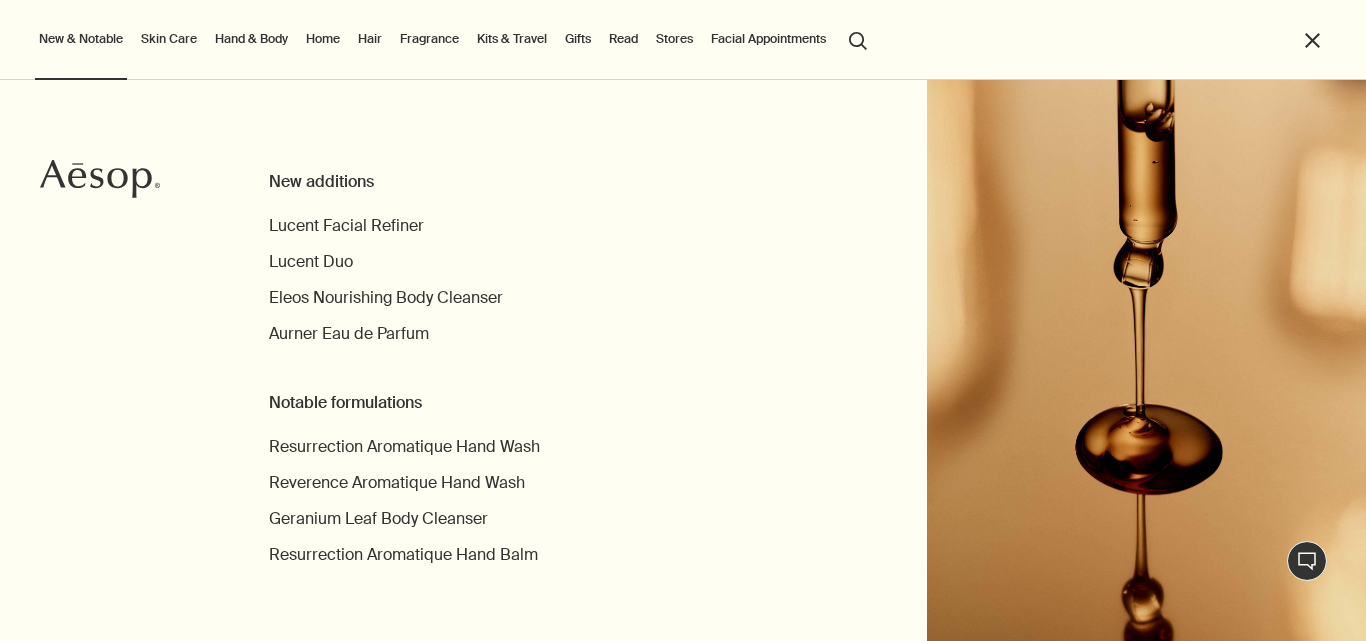 click on "New & Notable" at bounding box center [81, 39] 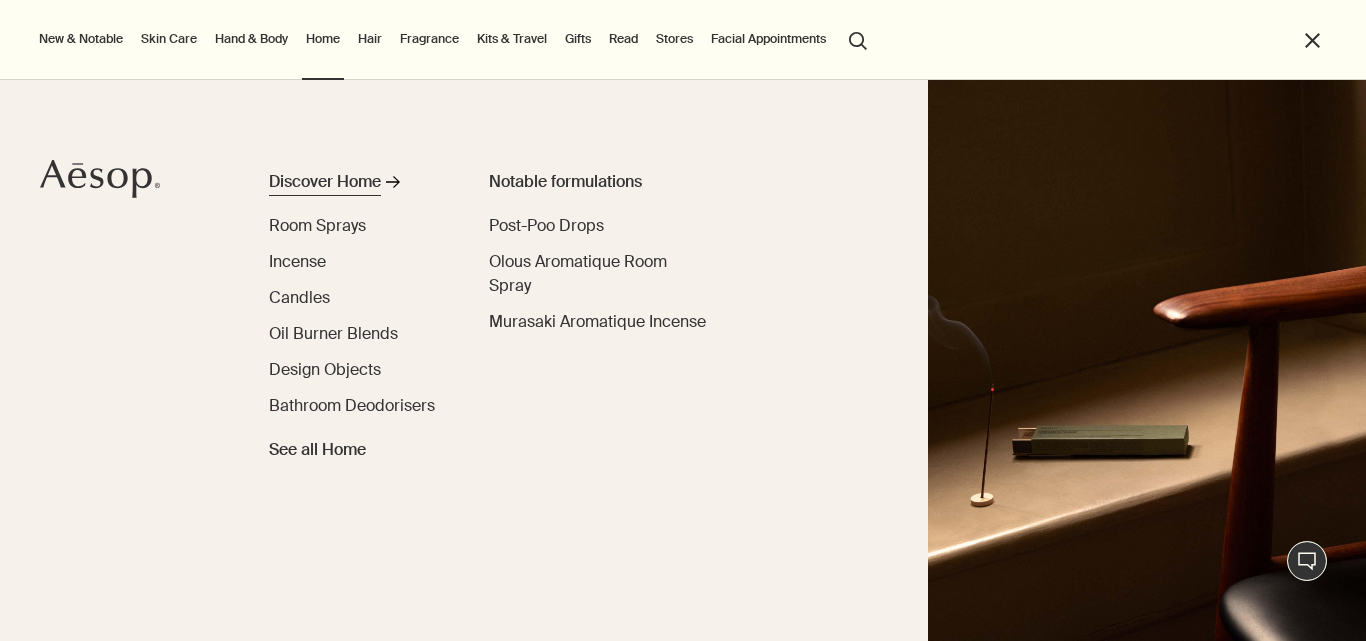 click on "Discover Home" at bounding box center [325, 182] 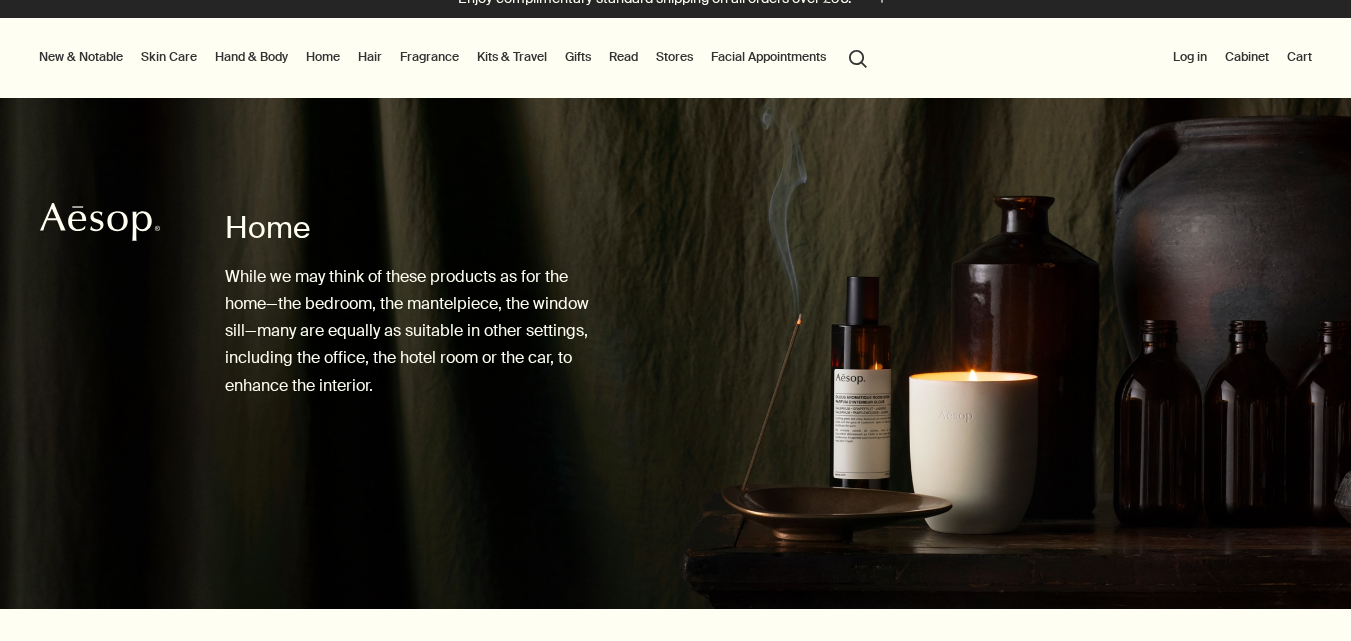scroll, scrollTop: 0, scrollLeft: 0, axis: both 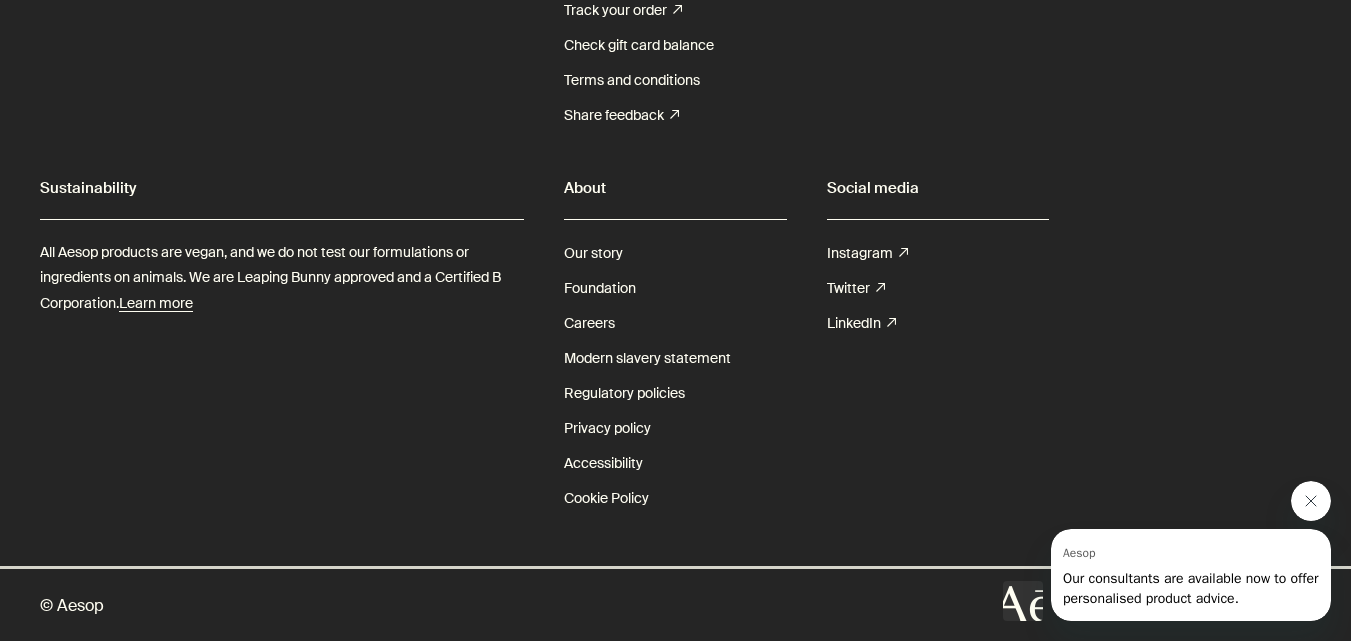 click 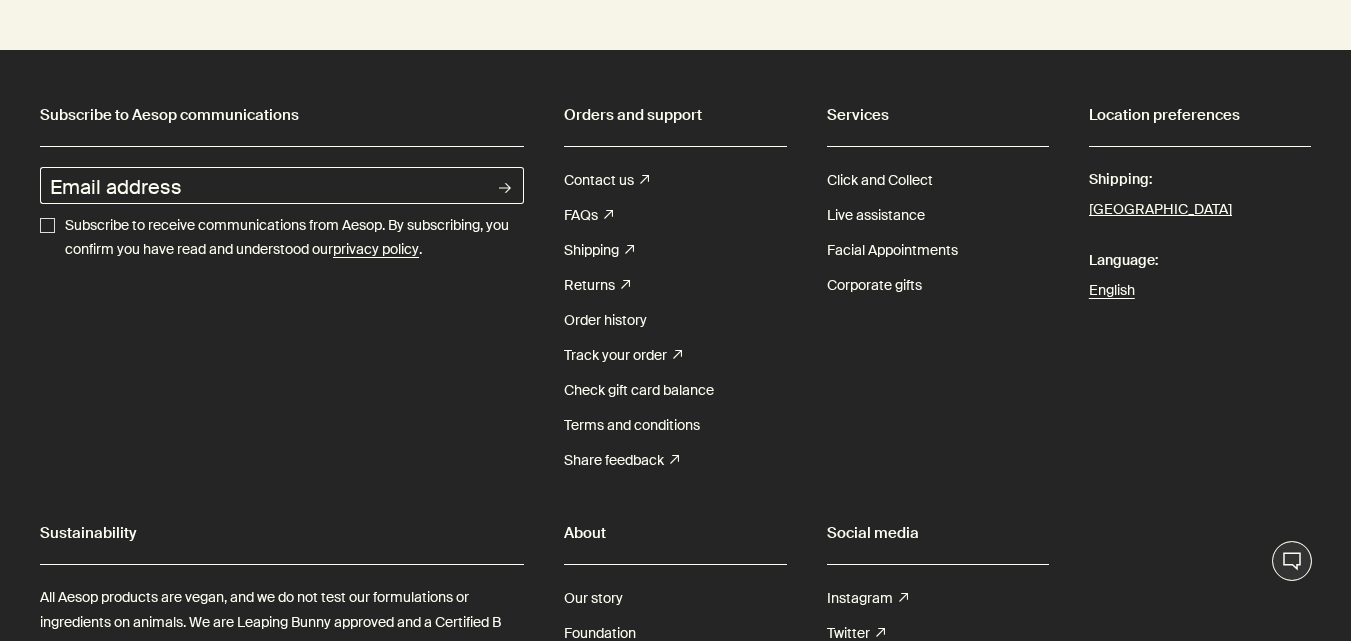 scroll, scrollTop: 7773, scrollLeft: 0, axis: vertical 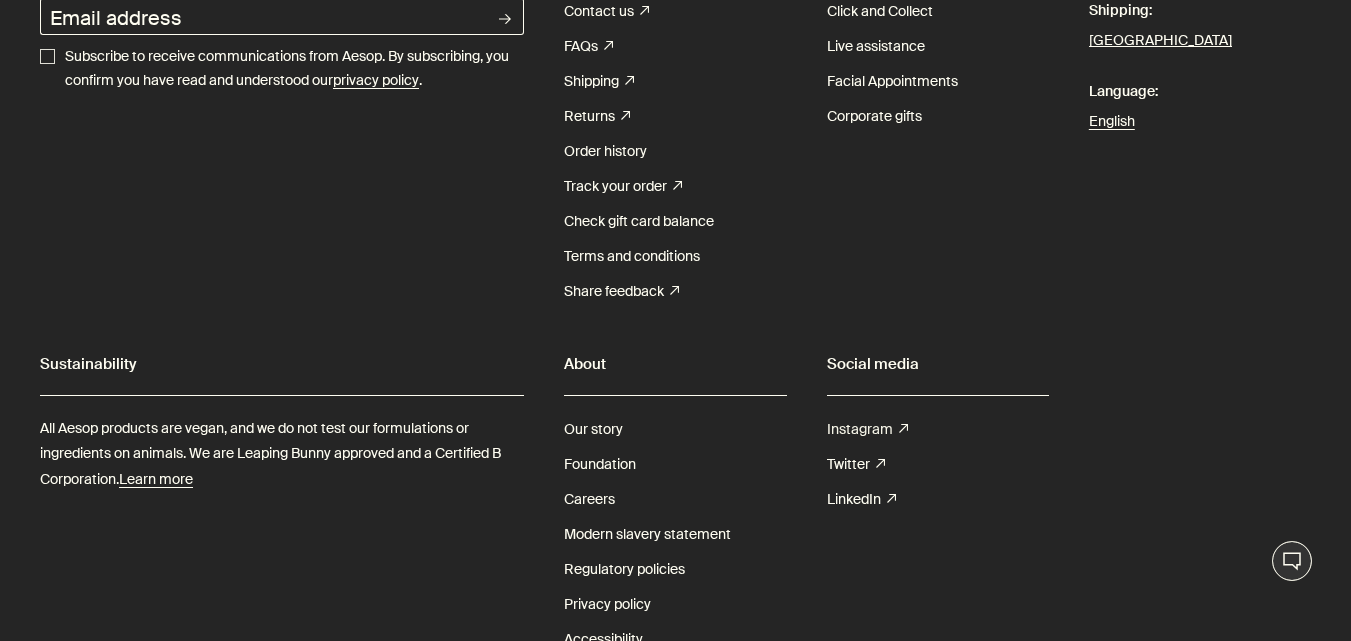 click on "Instagram   rightUpArrow" at bounding box center [867, 429] 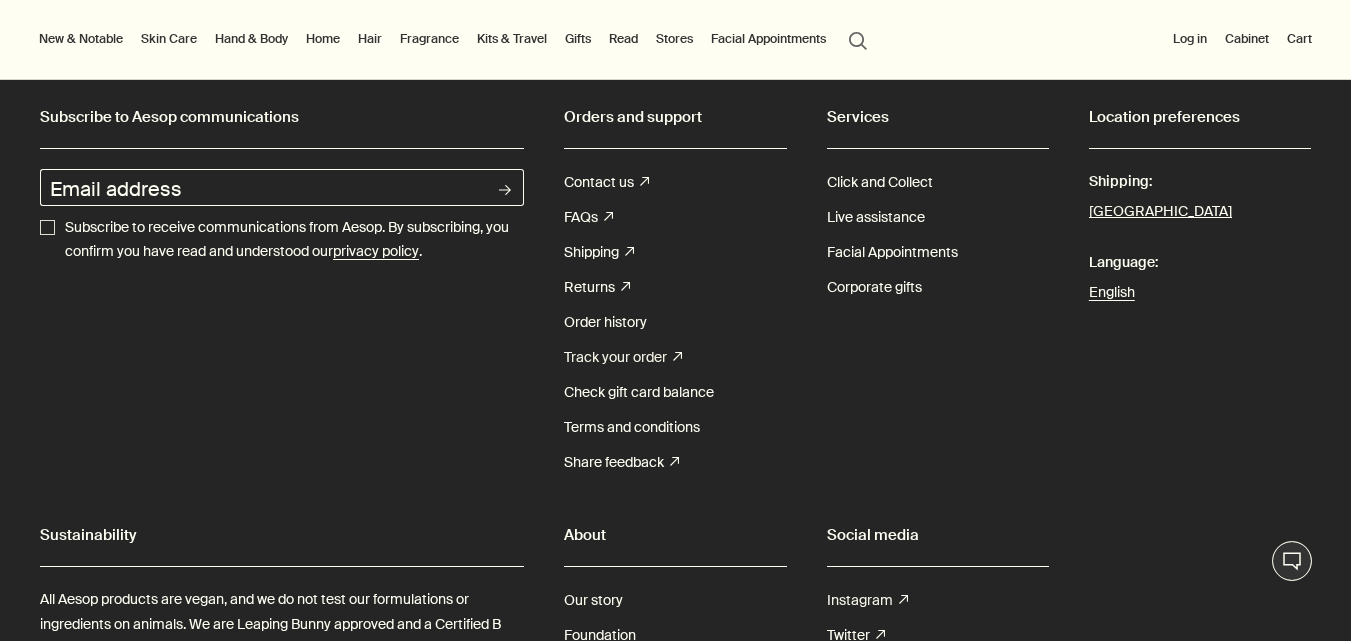 scroll, scrollTop: 7600, scrollLeft: 0, axis: vertical 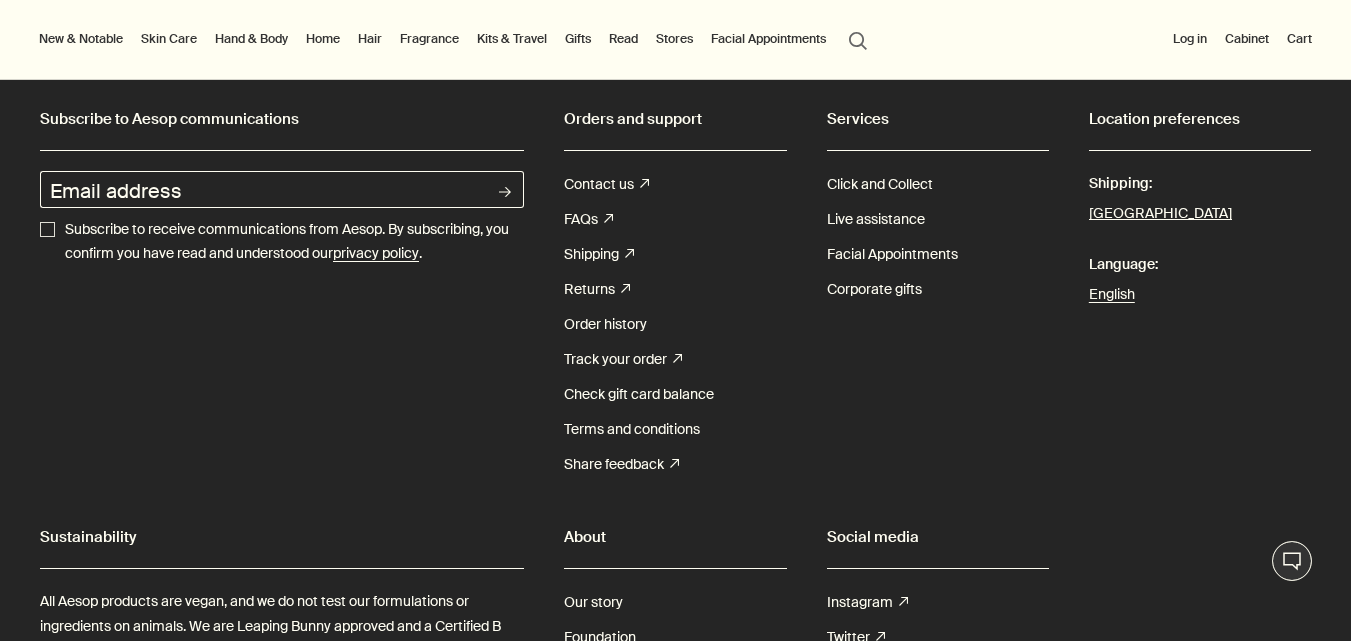 drag, startPoint x: 619, startPoint y: 375, endPoint x: 725, endPoint y: 260, distance: 156.40013 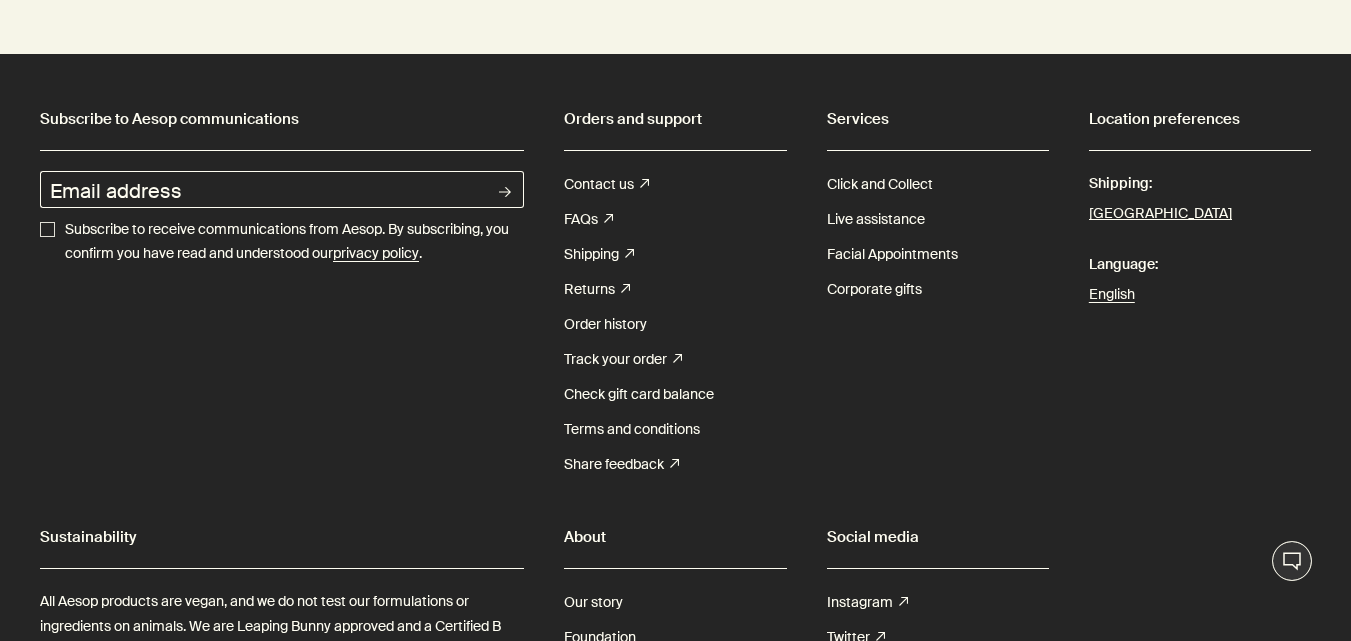 scroll, scrollTop: 7800, scrollLeft: 0, axis: vertical 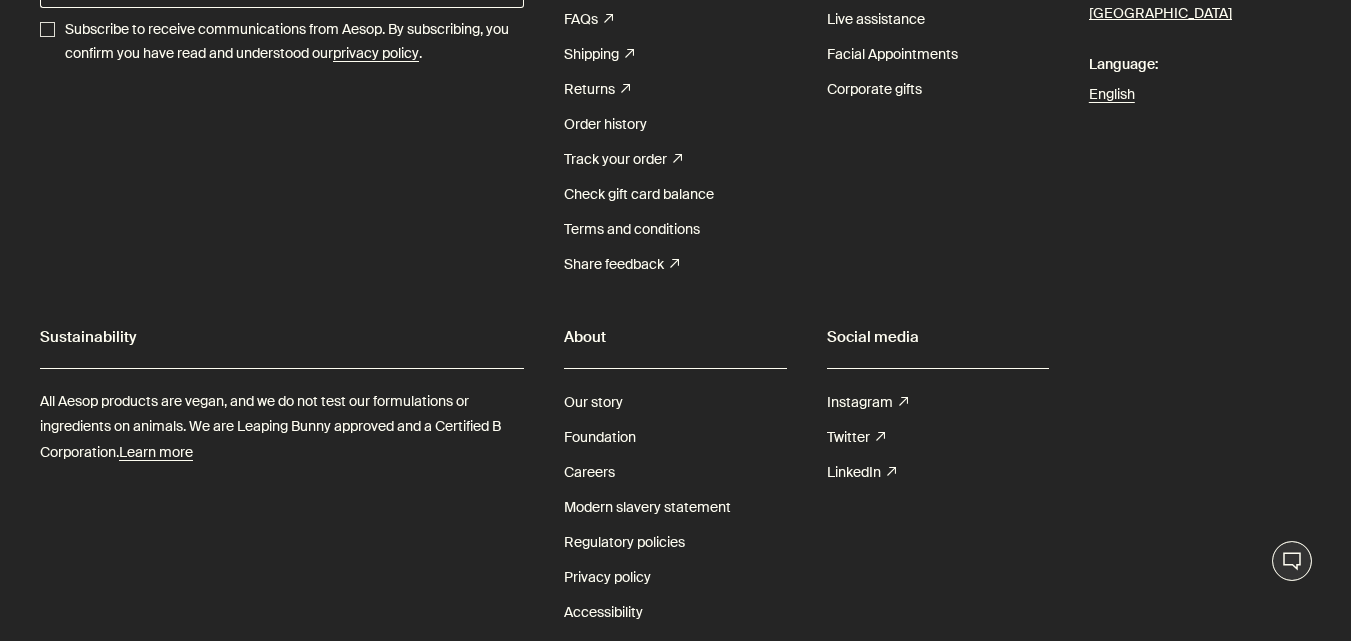 drag, startPoint x: 876, startPoint y: 439, endPoint x: 1169, endPoint y: 453, distance: 293.3343 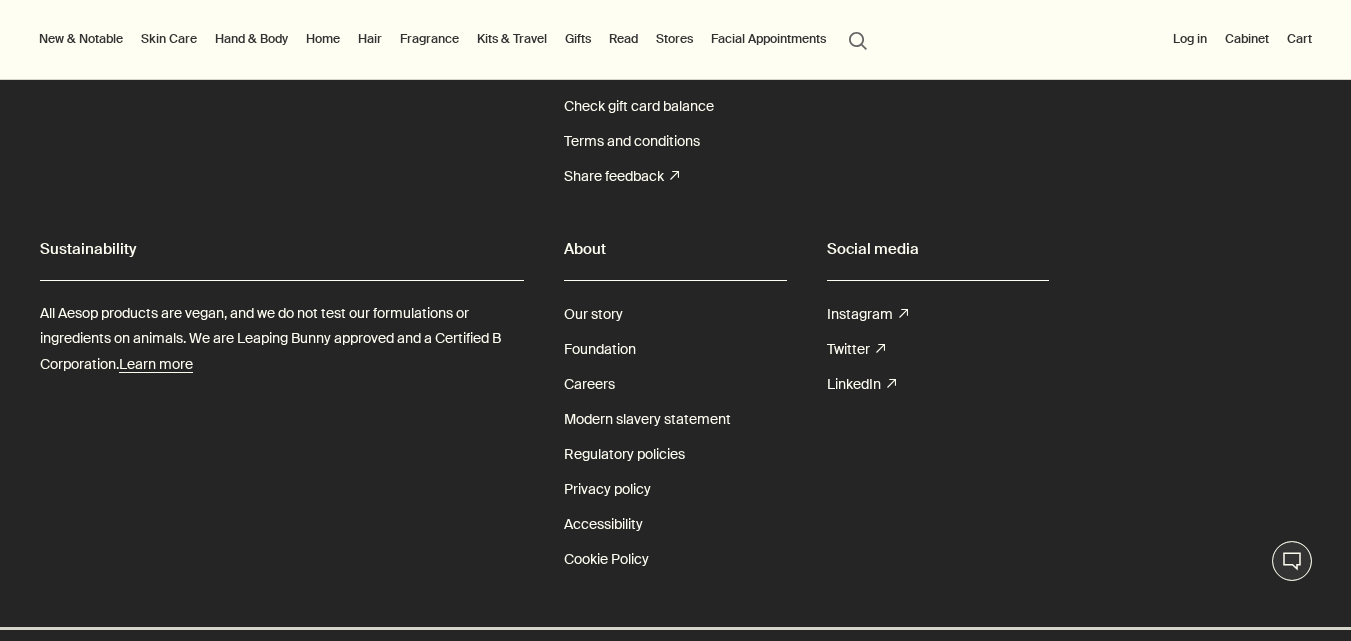scroll, scrollTop: 7773, scrollLeft: 0, axis: vertical 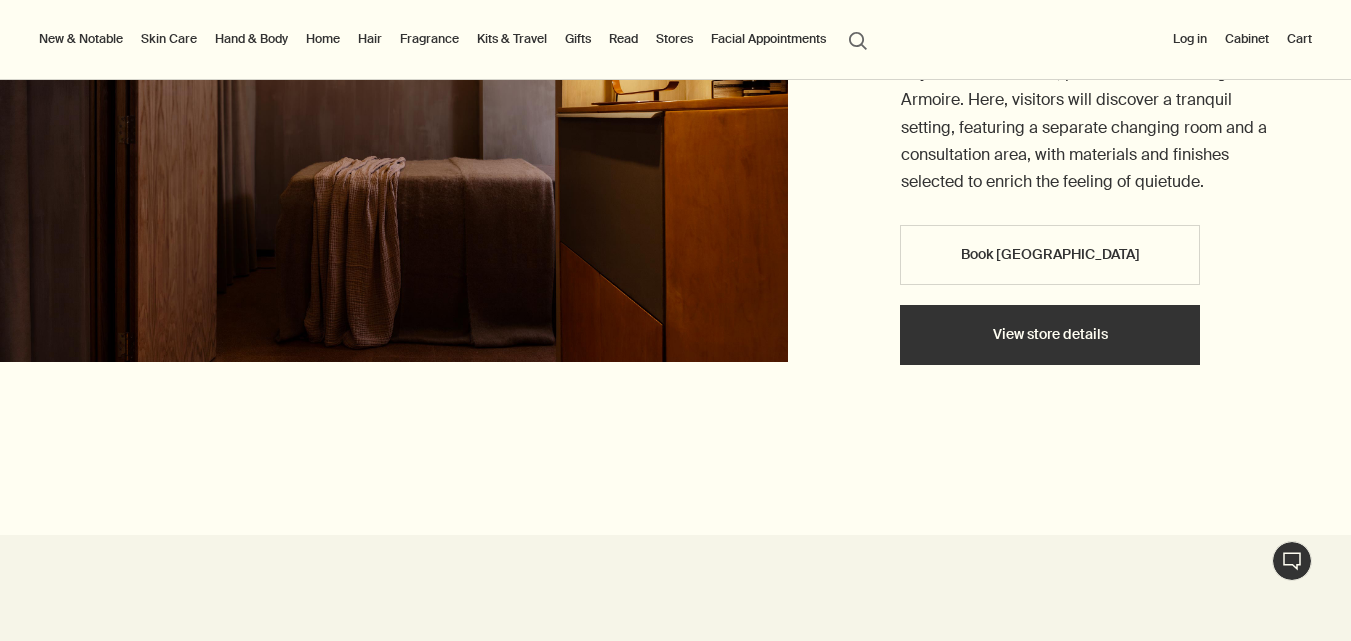 click on "View store details" at bounding box center [1050, 335] 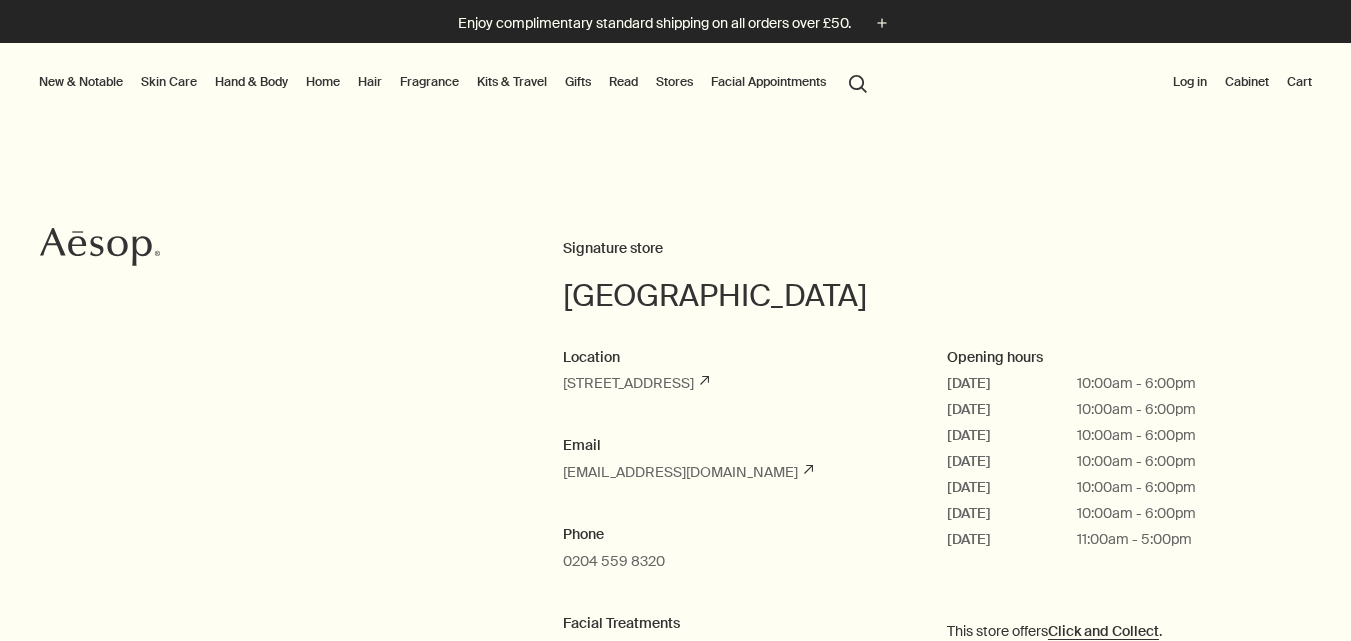 scroll, scrollTop: 0, scrollLeft: 0, axis: both 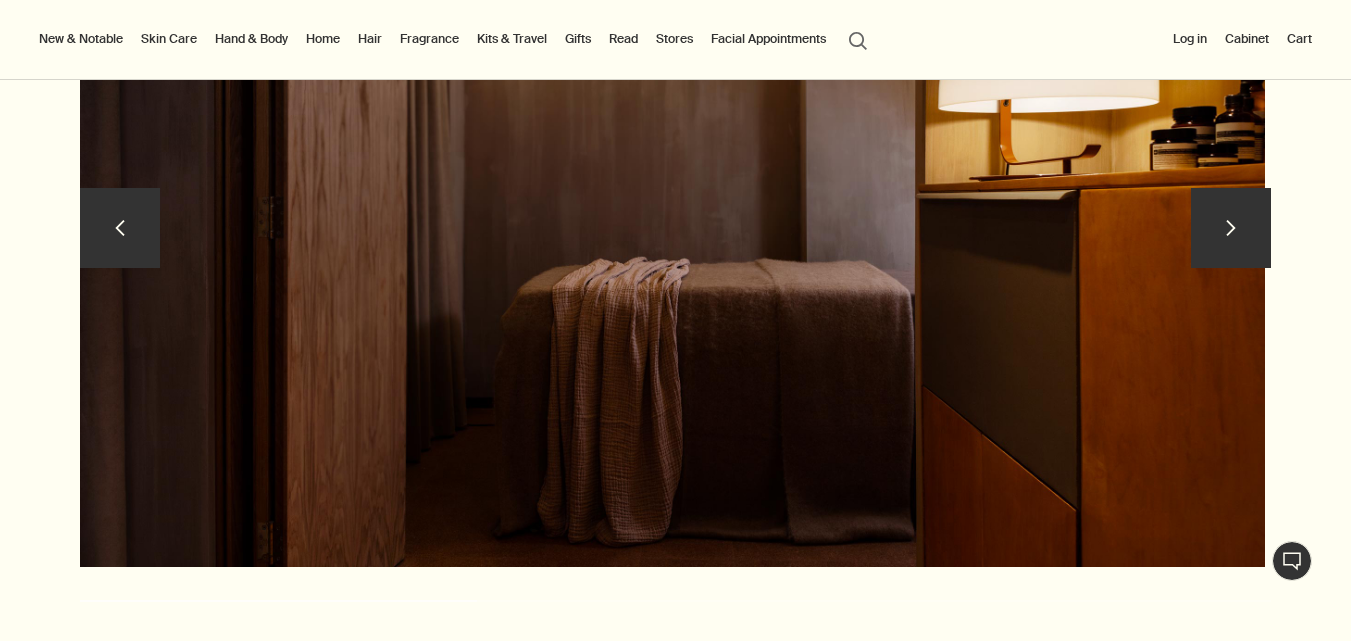 click on "chevron" at bounding box center [120, 228] 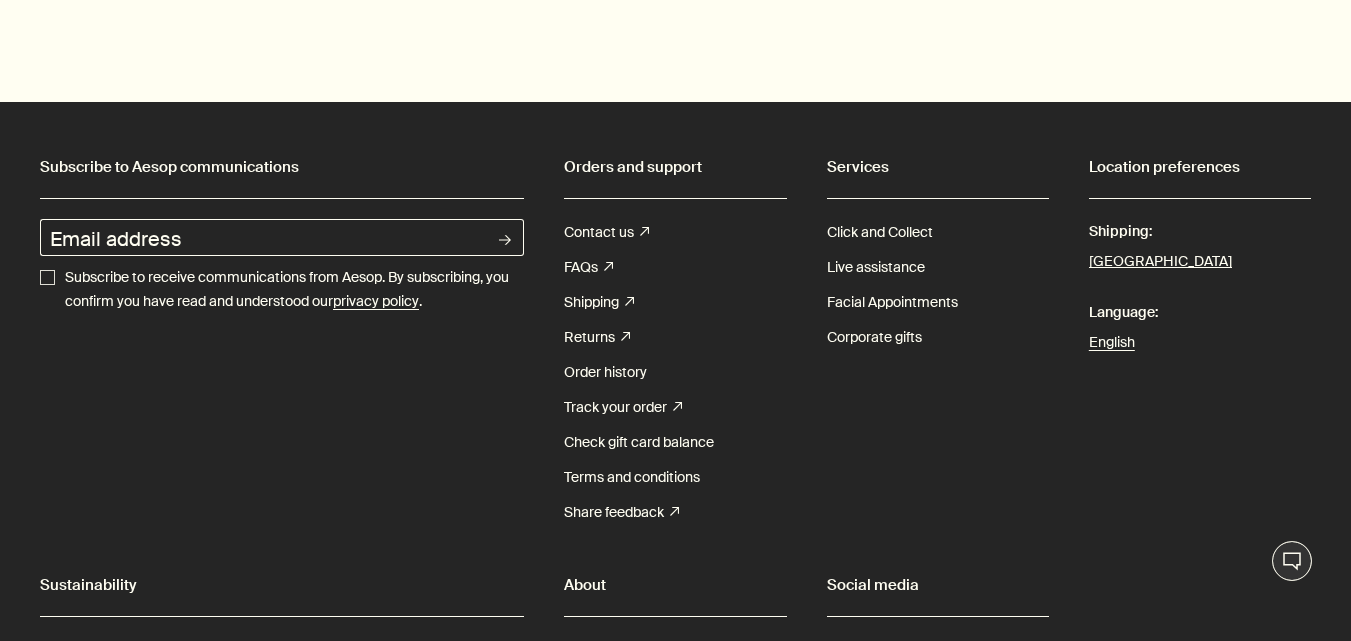 scroll, scrollTop: 5200, scrollLeft: 0, axis: vertical 